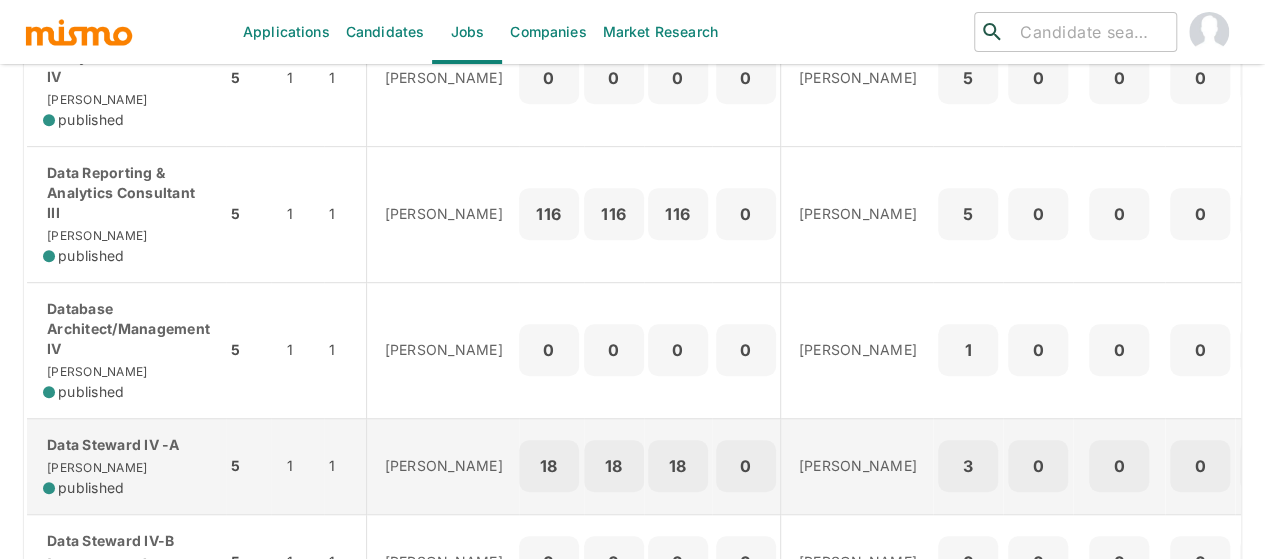 scroll, scrollTop: 400, scrollLeft: 0, axis: vertical 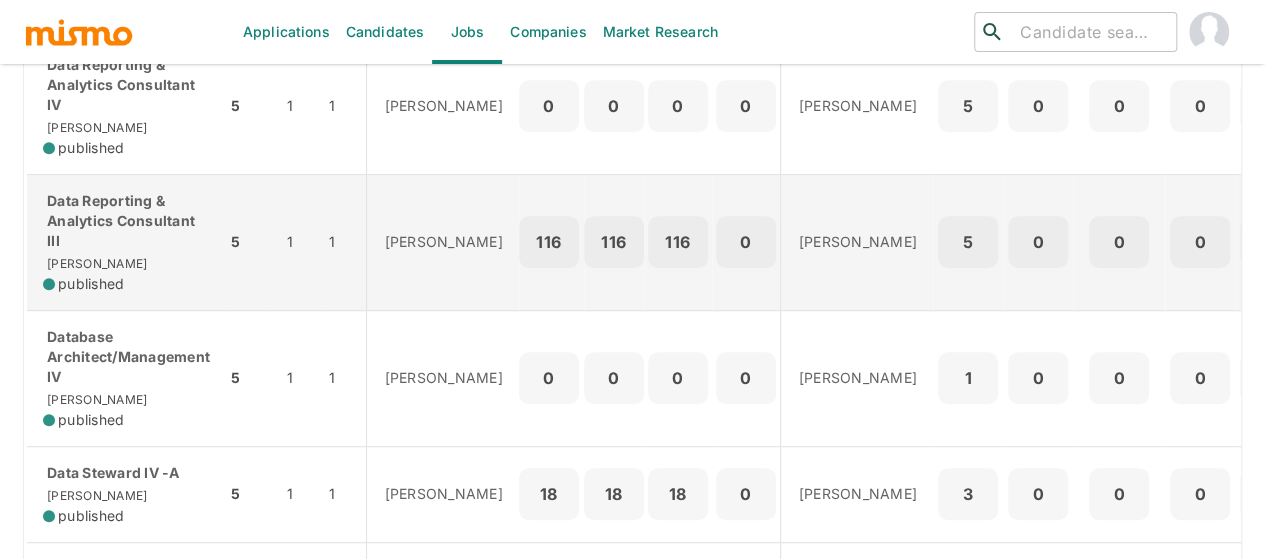 click on "Data Reporting &  Analytics Consultant III" at bounding box center (126, 221) 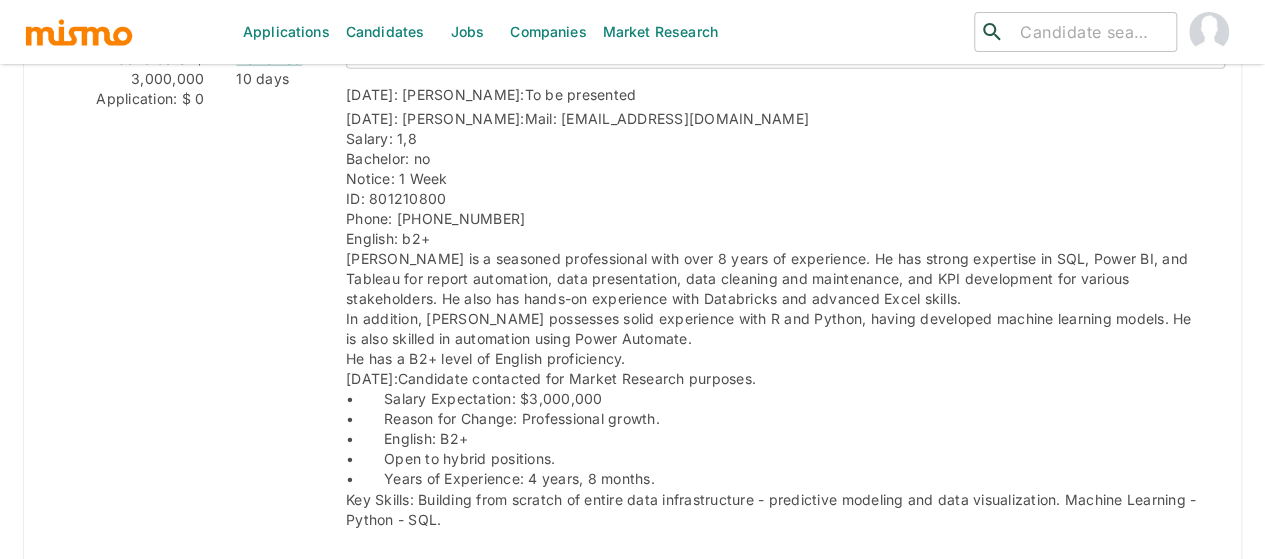 scroll, scrollTop: 2970, scrollLeft: 0, axis: vertical 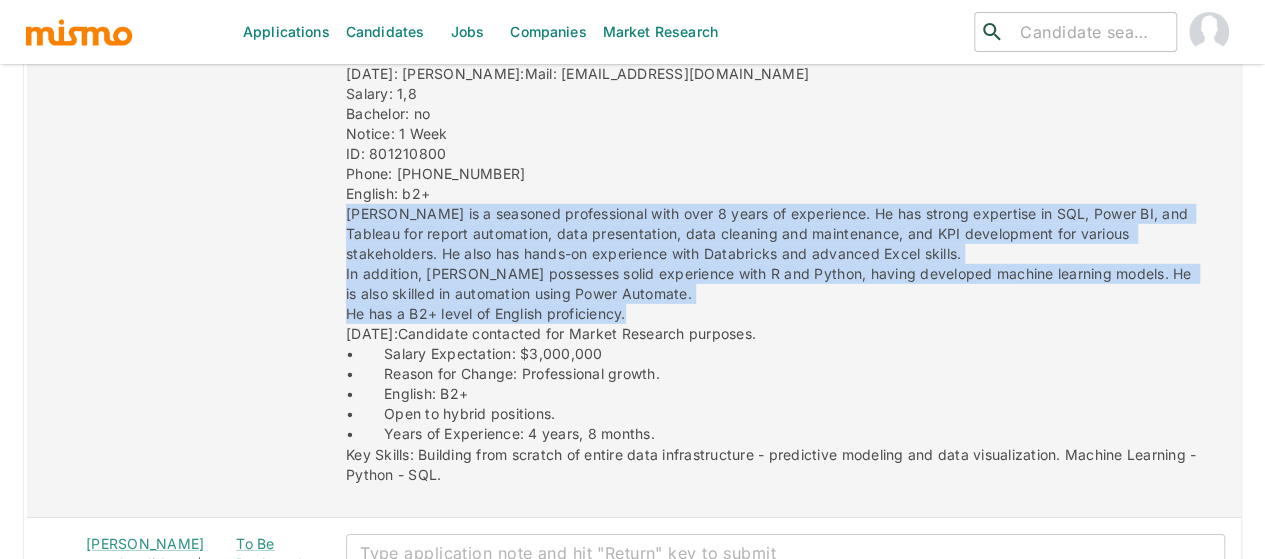 drag, startPoint x: 618, startPoint y: 300, endPoint x: 319, endPoint y: 205, distance: 313.7292 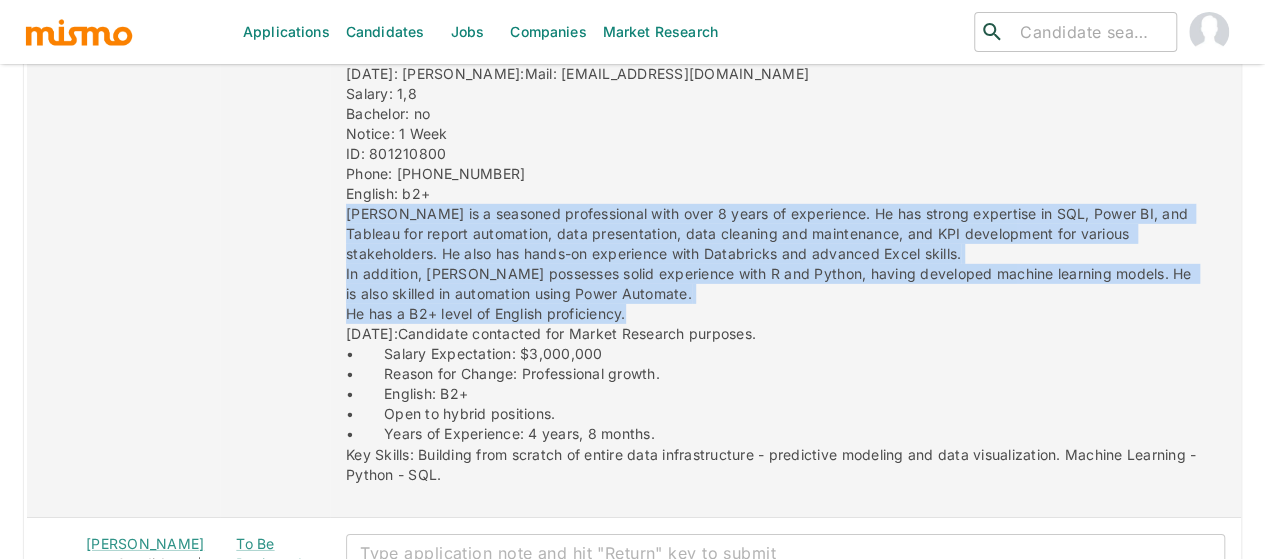 click on "07/08/2025:
Kaiser:  To be presented 07/08/2025:
Kaiser:  Mail: almendarez_88@hotmail.com Salary: 1,8 Bachelor: no Notice: 1 Week ID: 801210800 Phone: 89888773 English: b2+ Ruben is a seasoned professional with over 8 years of experience. He has strong expertise in SQL, Power BI, and Tableau for report automation, data presentation, data cleaning and maintenance, and KPI development for various stakeholders. He also has hands-on experience with Databricks and advanced Excel skills. In addition, Ruben possesses solid experience with R and Python, having developed machine learning models. He is also skilled in automation using Power Automate. He has a B2+ level of English proficiency. 08/18/2023:
Candidate contacted for Market Research purposes.  •       Salary Expectation: $3,000,000  •       Reason for Change: Professional growth. •       English: B2+ •       Open to hybrid positions. •       Years of Experience: 4 years, 8 months." at bounding box center [777, 254] 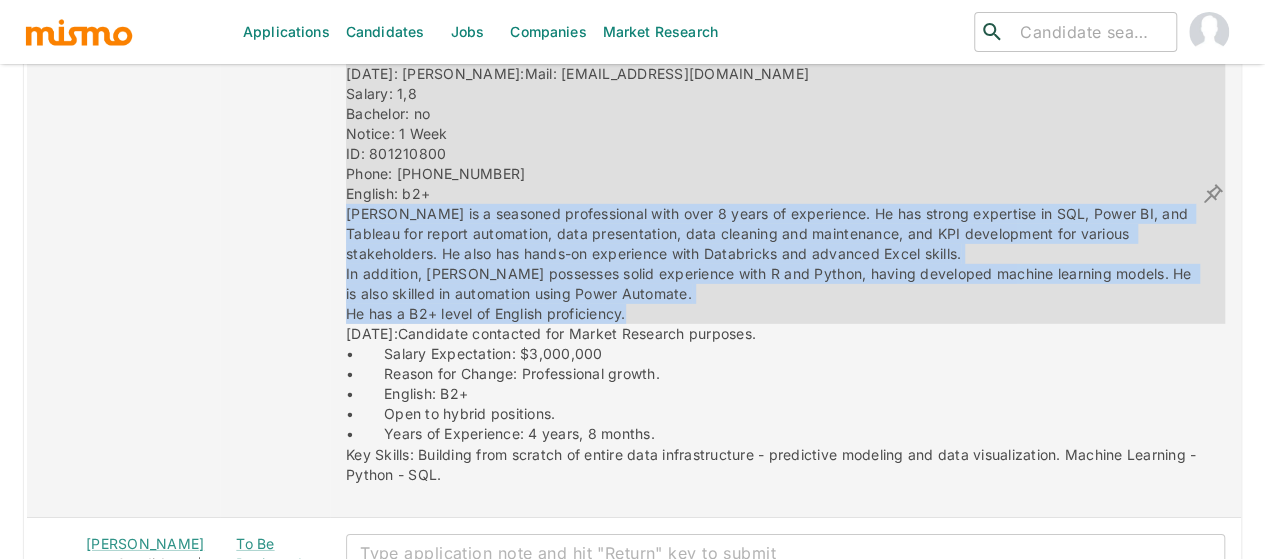 copy on "Ruben is a seasoned professional with over 8 years of experience. He has strong expertise in SQL, Power BI, and Tableau for report automation, data presentation, data cleaning and maintenance, and KPI development for various stakeholders. He also has hands-on experience with Databricks and advanced Excel skills. In addition, Ruben possesses solid experience with R and Python, having developed machine learning models. He is also skilled in automation using Power Automate. He has a B2+ level of English proficiency." 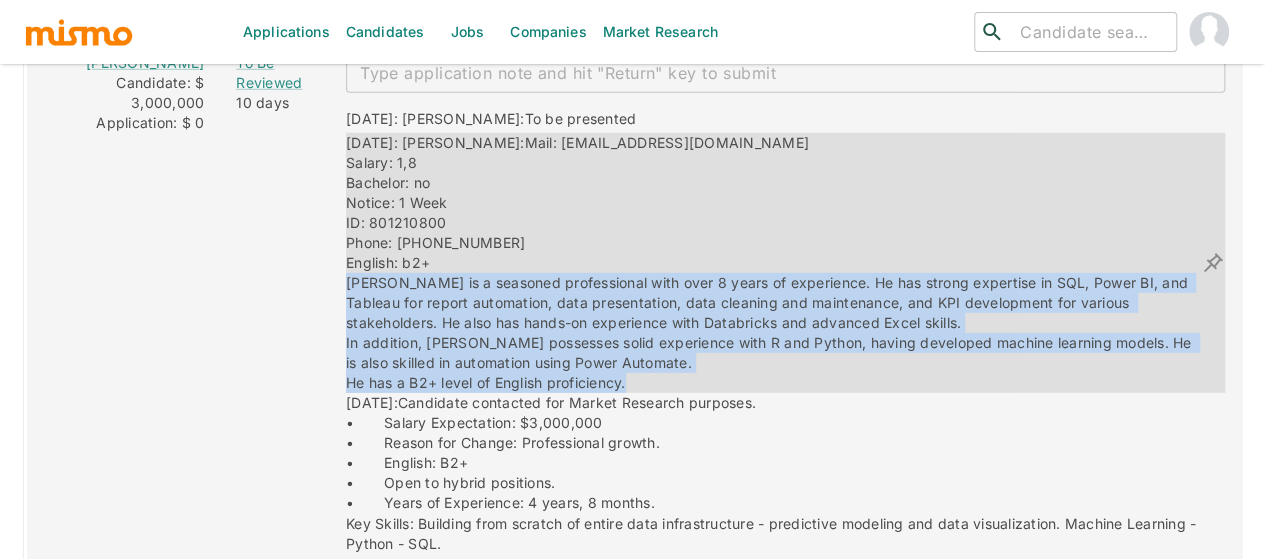 scroll, scrollTop: 2870, scrollLeft: 0, axis: vertical 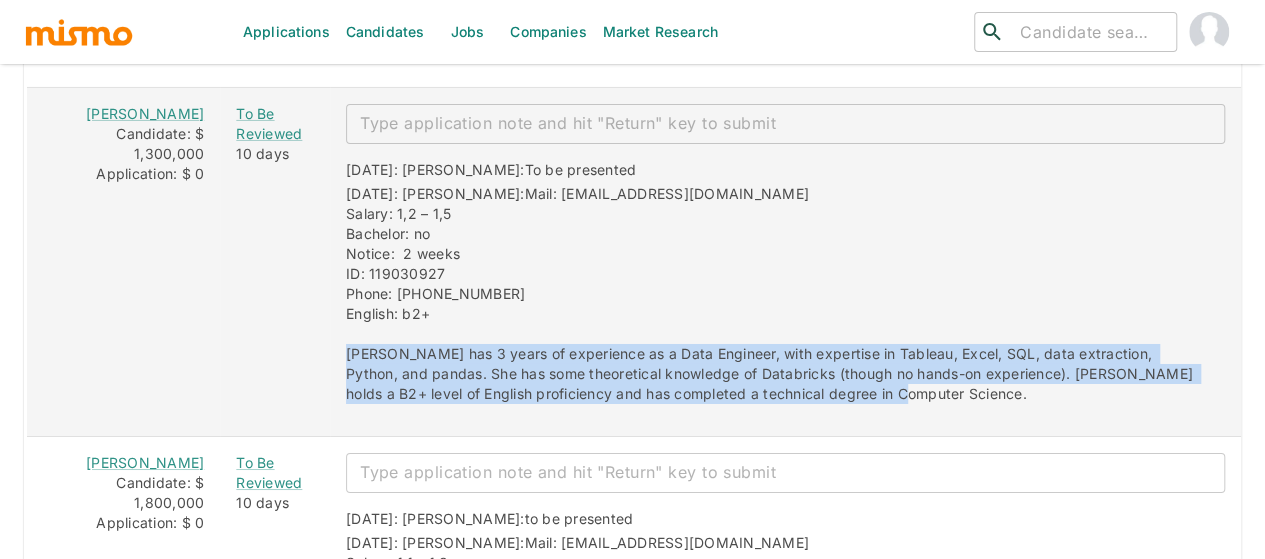 drag, startPoint x: 896, startPoint y: 383, endPoint x: 328, endPoint y: 353, distance: 568.7917 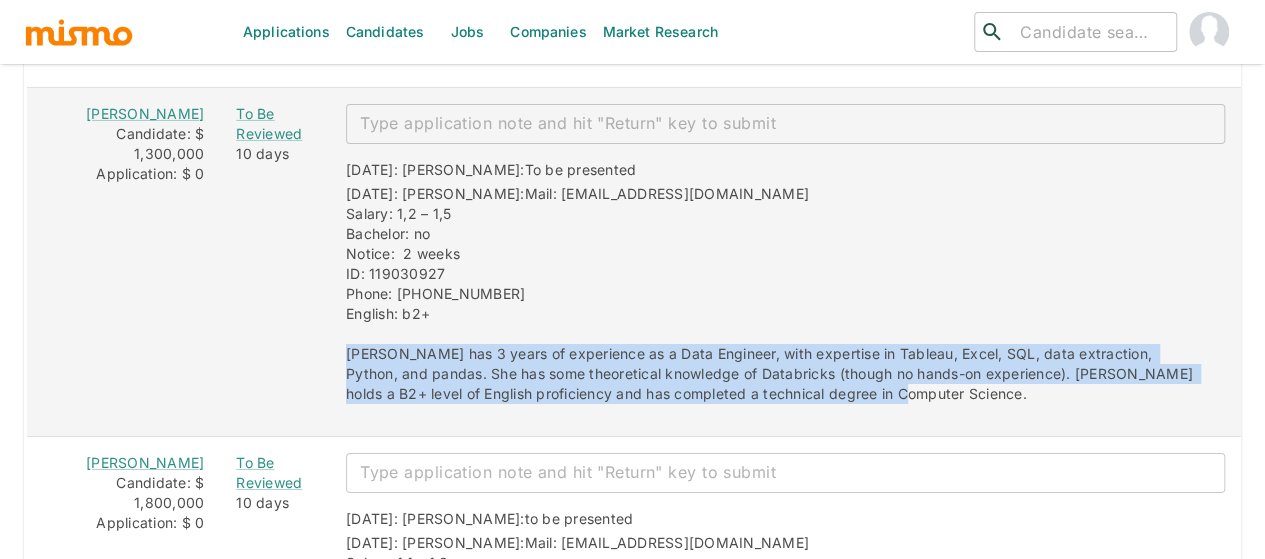 click on "07/04/2025:
Kaiser:  To be presented 07/04/2025:
Kaiser:  Mail: mapacarod@gmail.com Salary: 1,2 – 1,5 Bachelor: no Notice:  2 weeks ID: 119030927 Phone: 60609955 English: b2+ Paula has 3 years of experience as a Data Engineer, with expertise in Tableau, Excel, SQL, data extraction, Python, and pandas. She has some theoretical knowledge of Databricks (though no hands-on experience). Paula holds a B2+ level of English proficiency and has completed a technical degree in Computer Science." at bounding box center (777, 274) 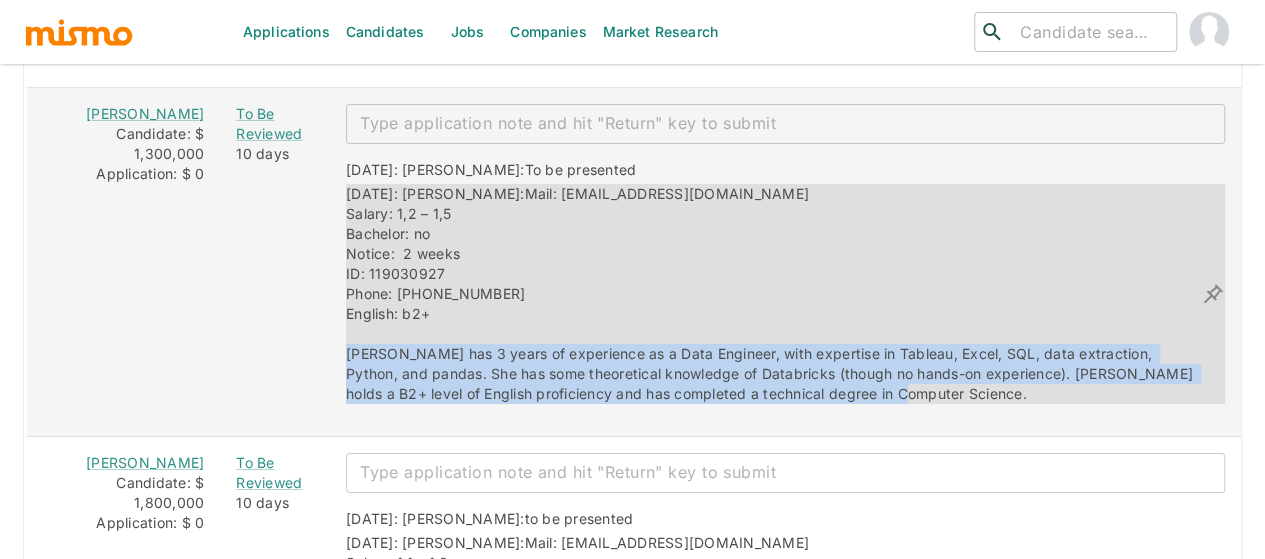 copy on "Paula has 3 years of experience as a Data Engineer, with expertise in Tableau, Excel, SQL, data extraction, Python, and pandas. She has some theoretical knowledge of Databricks (though no hands-on experience). Paula holds a B2+ level of English proficiency and has completed a technical degree in Computer Science." 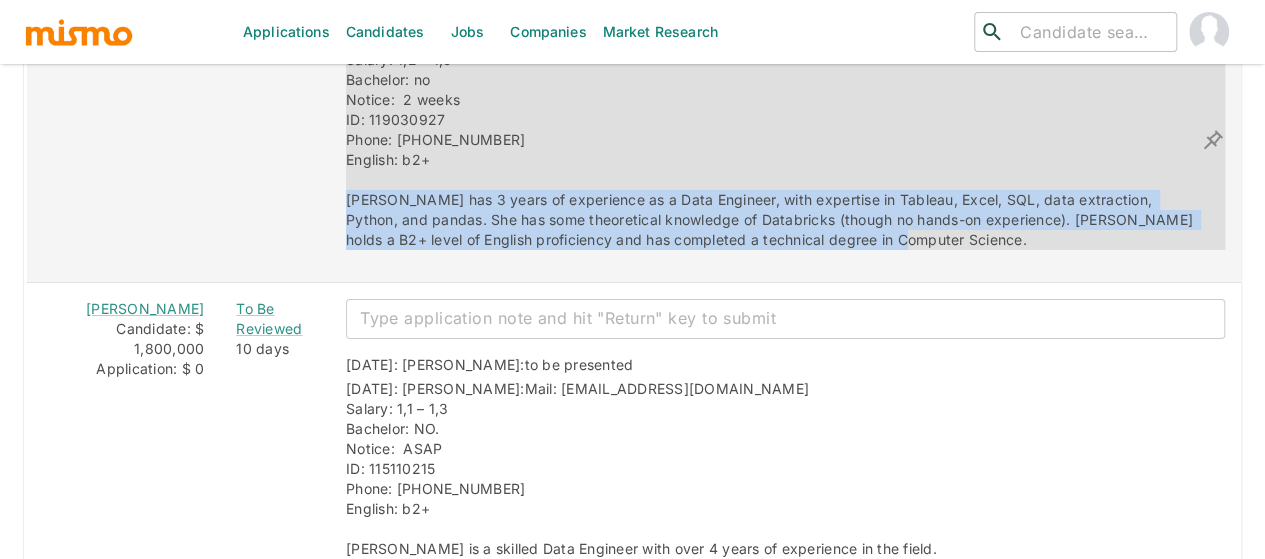 scroll, scrollTop: 3700, scrollLeft: 0, axis: vertical 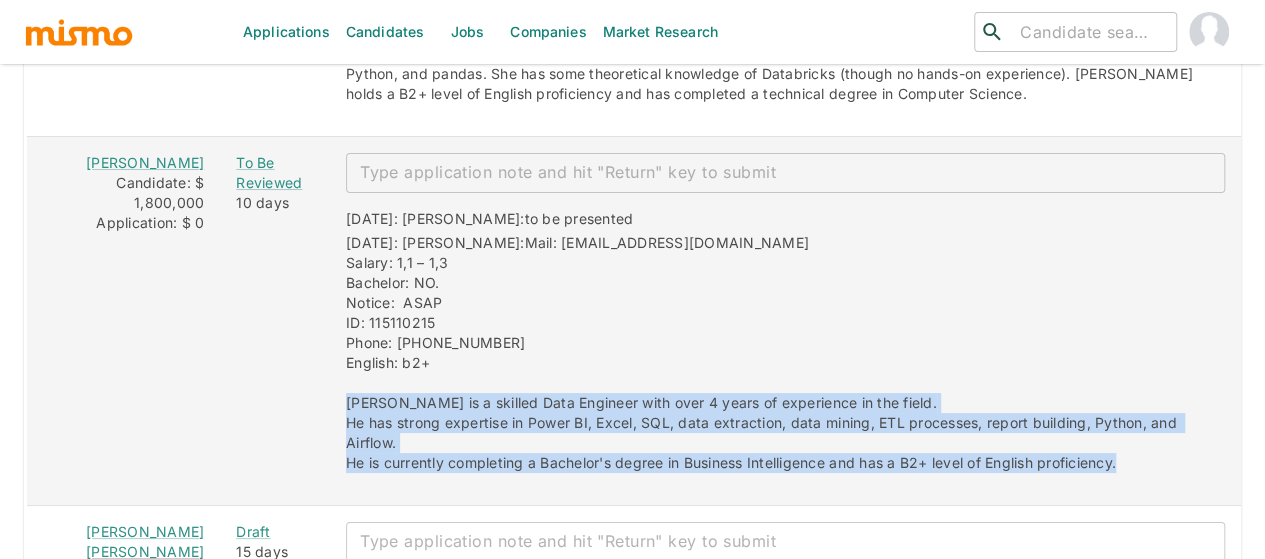 drag, startPoint x: 1116, startPoint y: 454, endPoint x: 312, endPoint y: 397, distance: 806.018 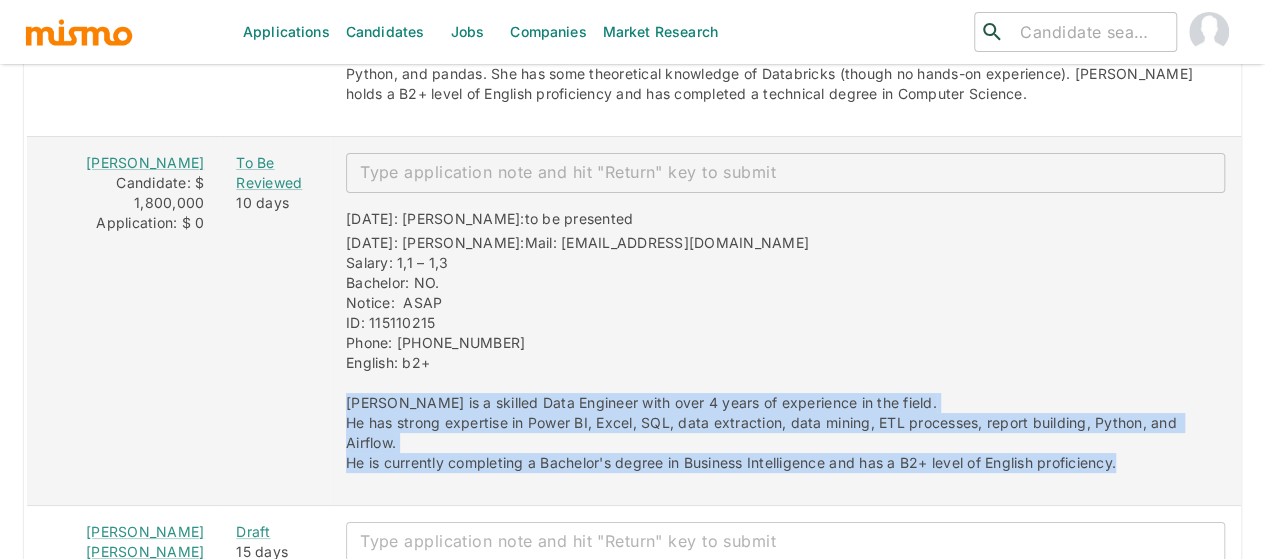 click on "07/04/2025:
Kaiser:  to be presented 07/04/2025:
Kaiser:  Mail: sherrerapark@gmail.com Salary: 1,1 – 1,3 Bachelor: NO.  Notice:  ASAP ID: 115110215 Phone: 89077447 English: b2+ Steven is a skilled Data Engineer with over 4 years of experience in the field. He has strong expertise in Power BI, Excel, SQL, data extraction, data mining, ETL processes, report building, Python, and Airflow. He is currently completing a Bachelor's degree in Business Intelligence and has a B2+ level of English proficiency." at bounding box center (777, 333) 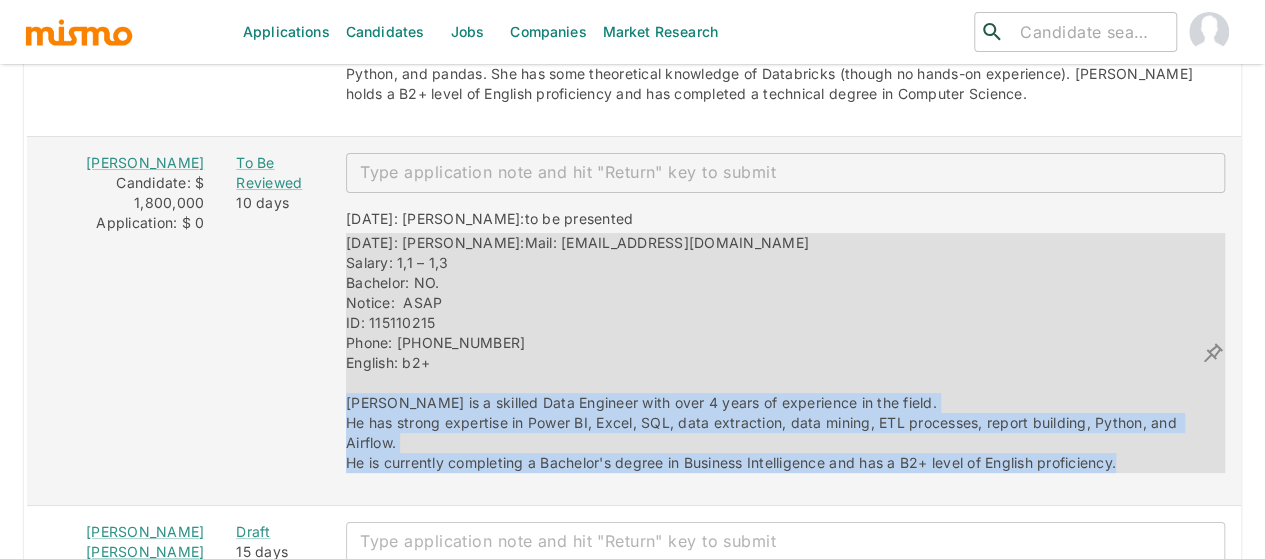 copy on "Steven is a skilled Data Engineer with over 4 years of experience in the field. He has strong expertise in Power BI, Excel, SQL, data extraction, data mining, ETL processes, report building, Python, and Airflow. He is currently completing a Bachelor's degree in Business Intelligence and has a B2+ level of English proficiency." 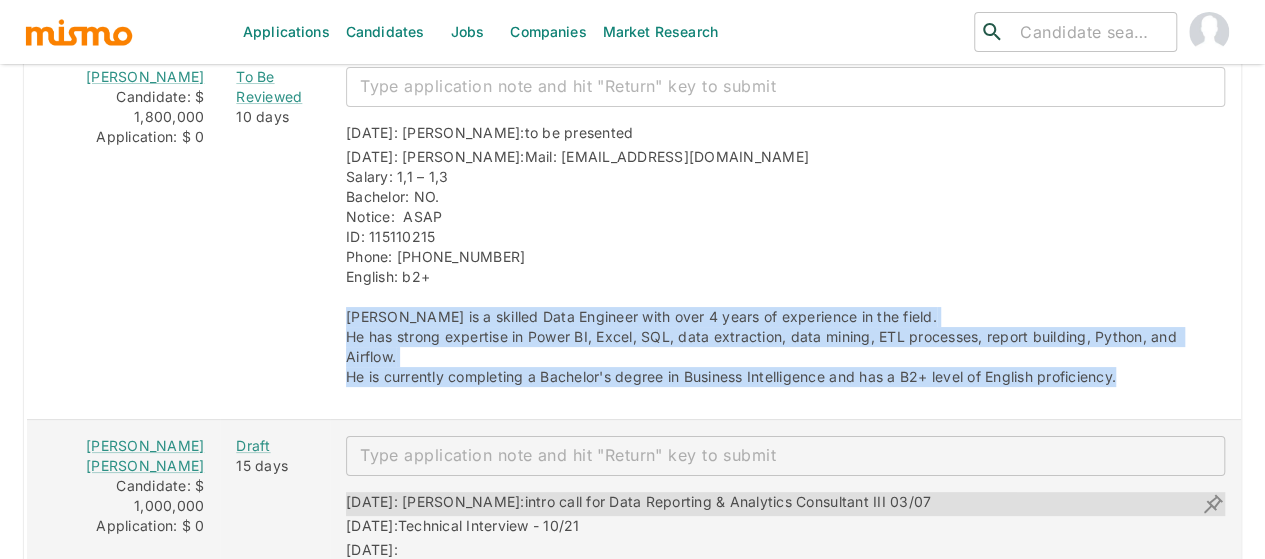 scroll, scrollTop: 3800, scrollLeft: 0, axis: vertical 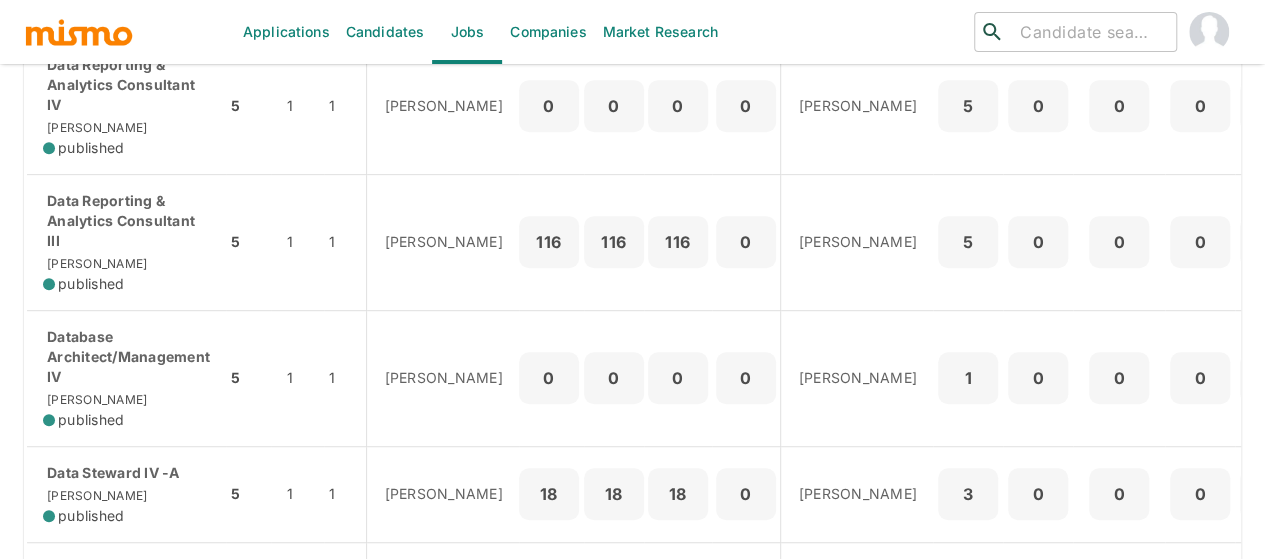click at bounding box center (1090, 32) 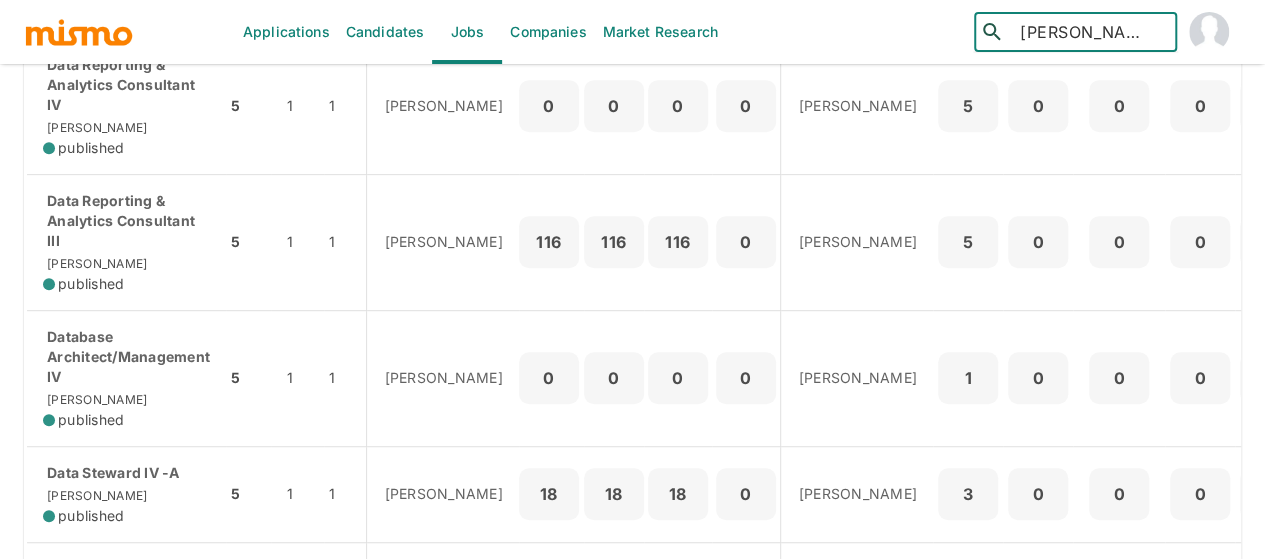 type on "[PERSON_NAME]" 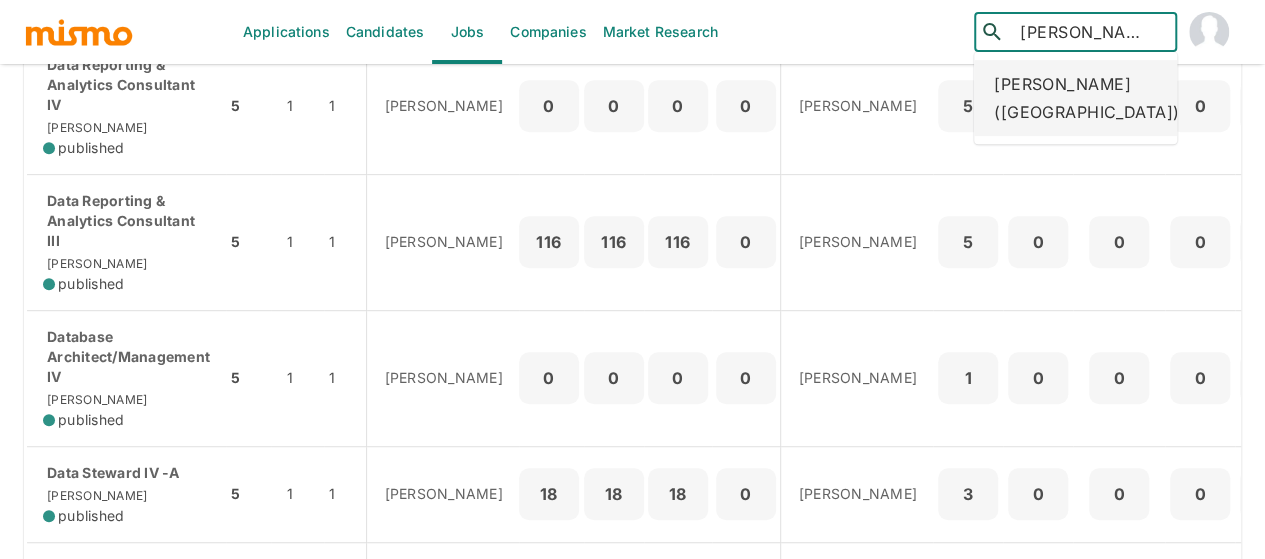 click on "Esteban Pardo Álvarez (Costa Rica)" at bounding box center (1075, 98) 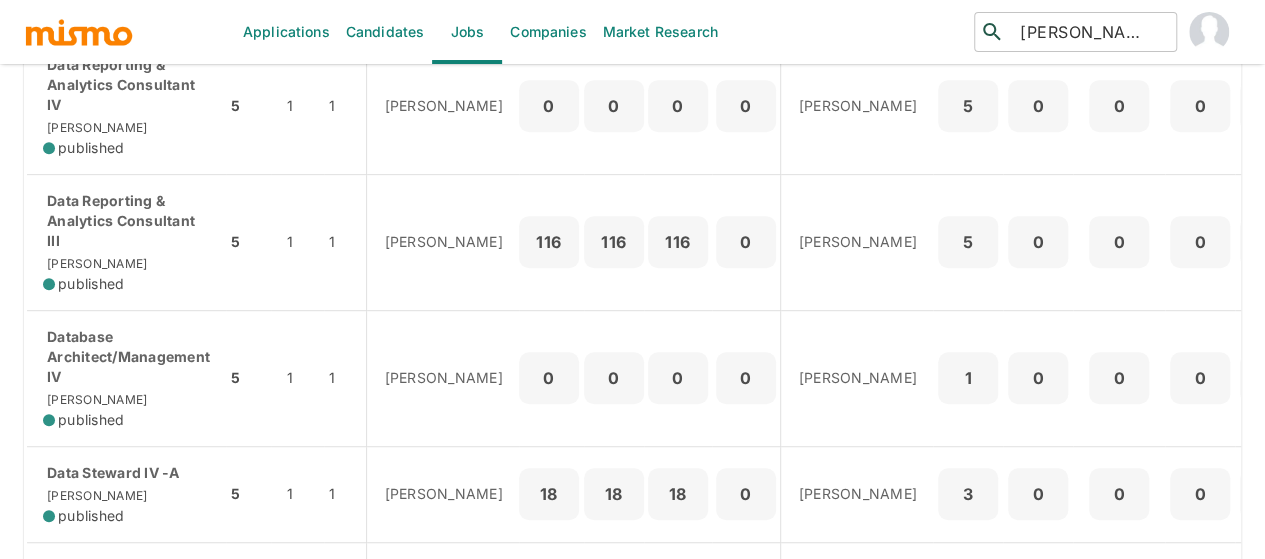type 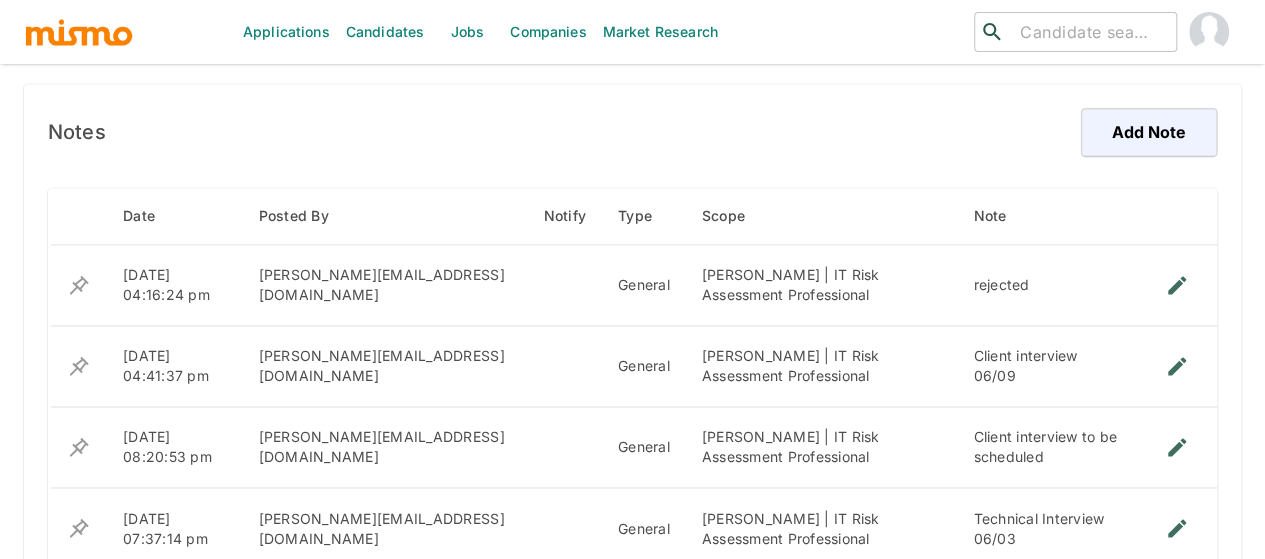 scroll, scrollTop: 1500, scrollLeft: 0, axis: vertical 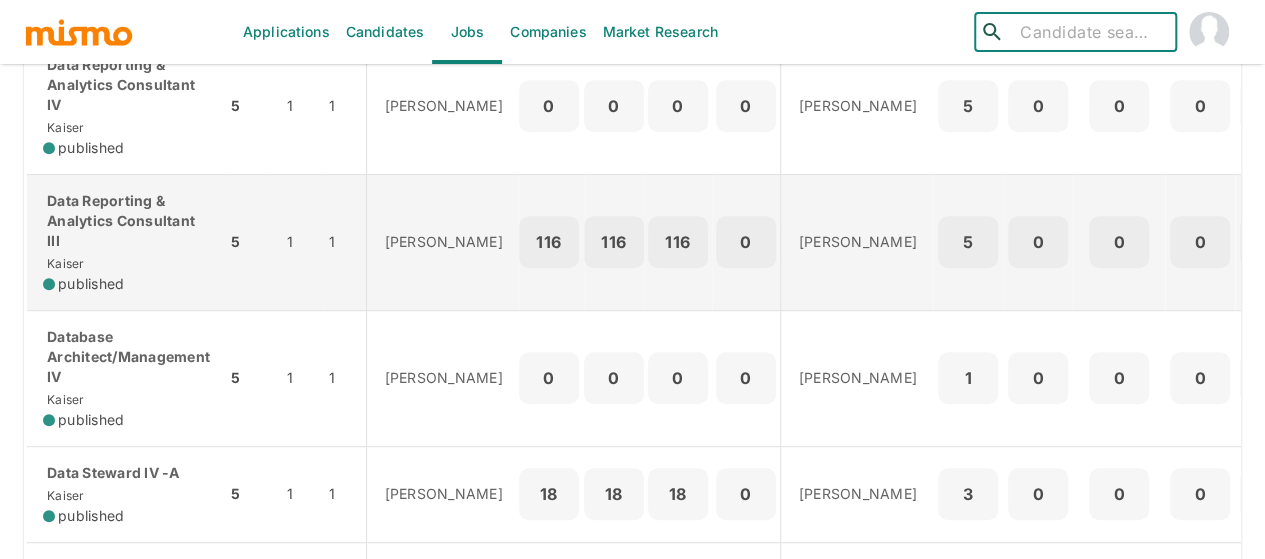 click on "Data Reporting &  Analytics Consultant III" at bounding box center [126, 221] 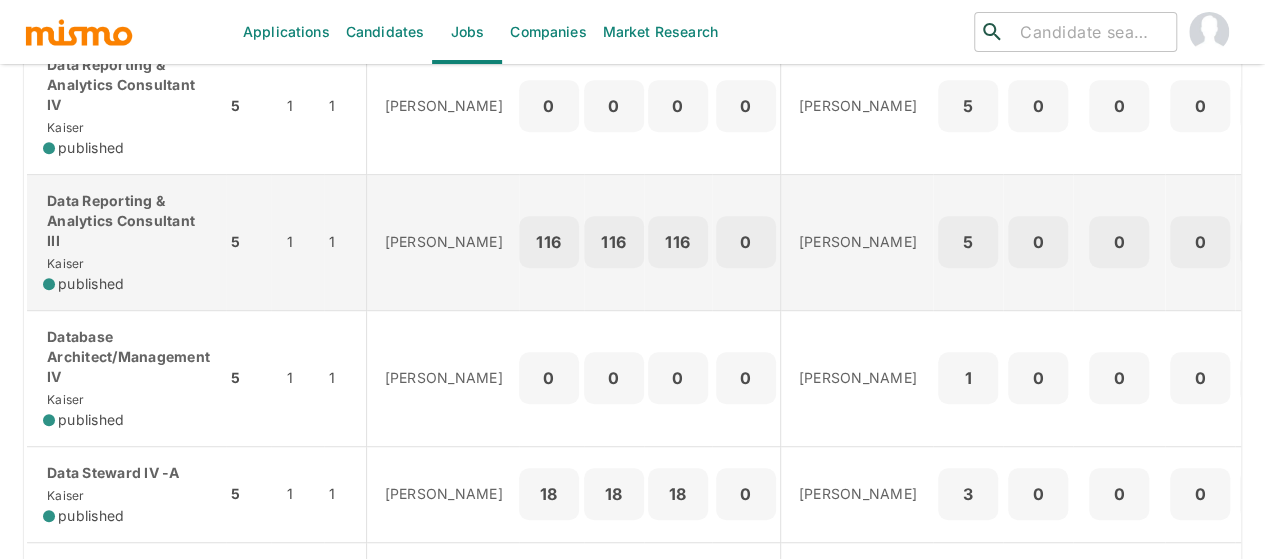 scroll, scrollTop: 300, scrollLeft: 0, axis: vertical 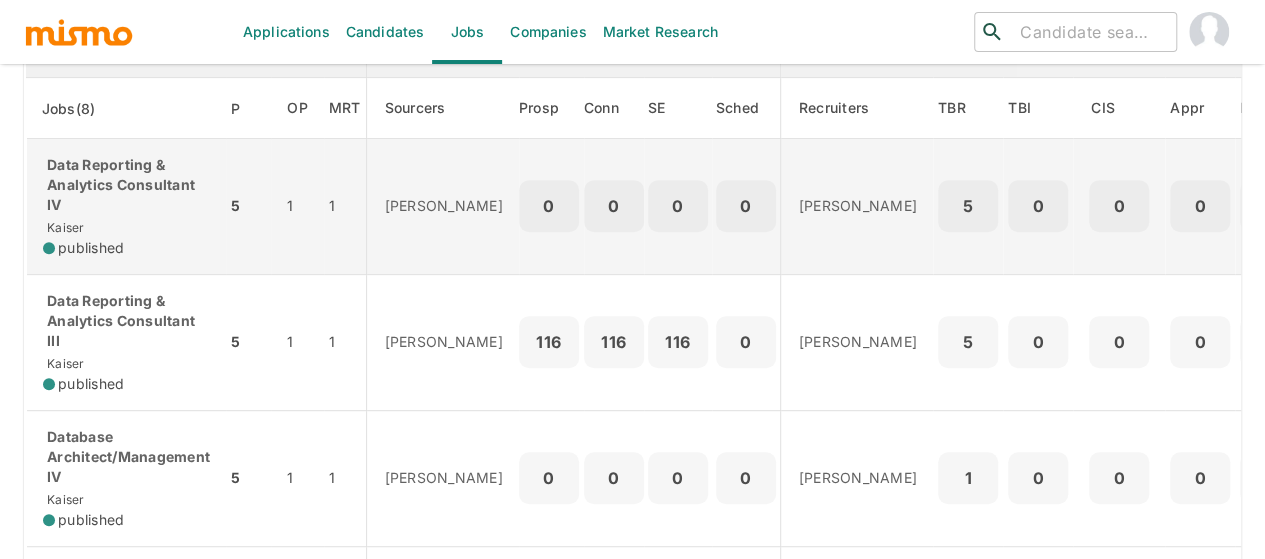 click on "Data Reporting & Analytics Consultant IV" at bounding box center [126, 185] 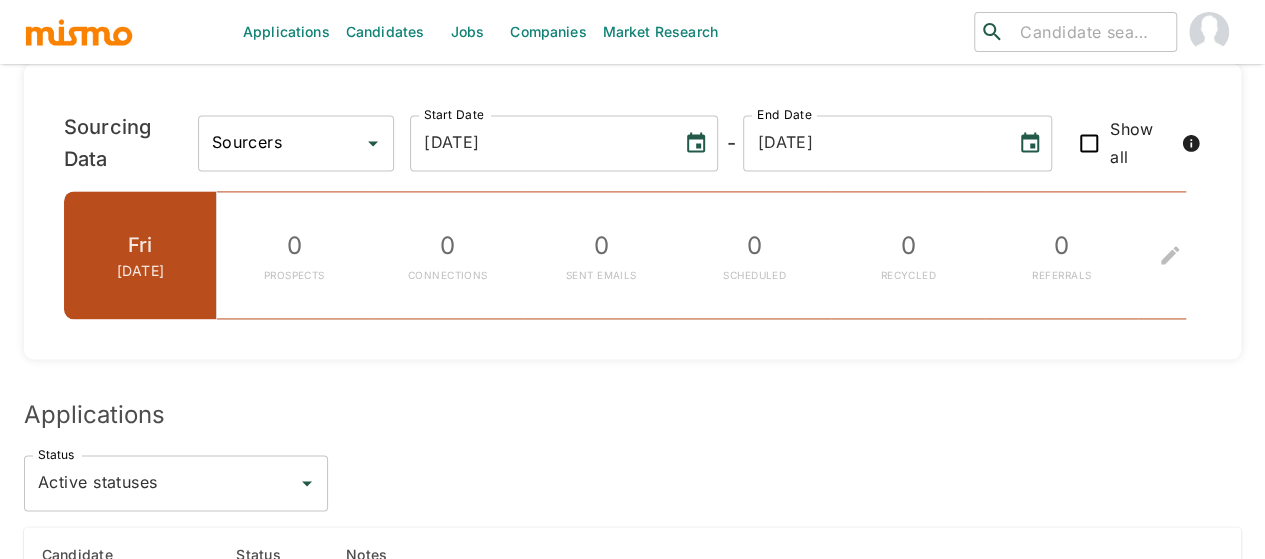 scroll, scrollTop: 1300, scrollLeft: 0, axis: vertical 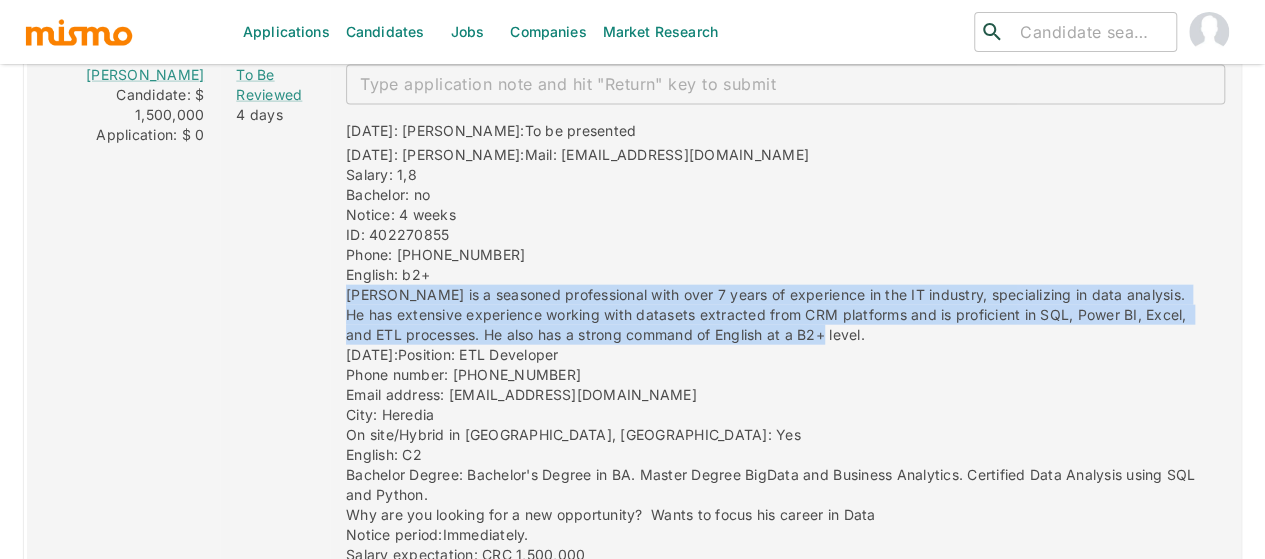 drag, startPoint x: 794, startPoint y: 321, endPoint x: 315, endPoint y: 285, distance: 480.35092 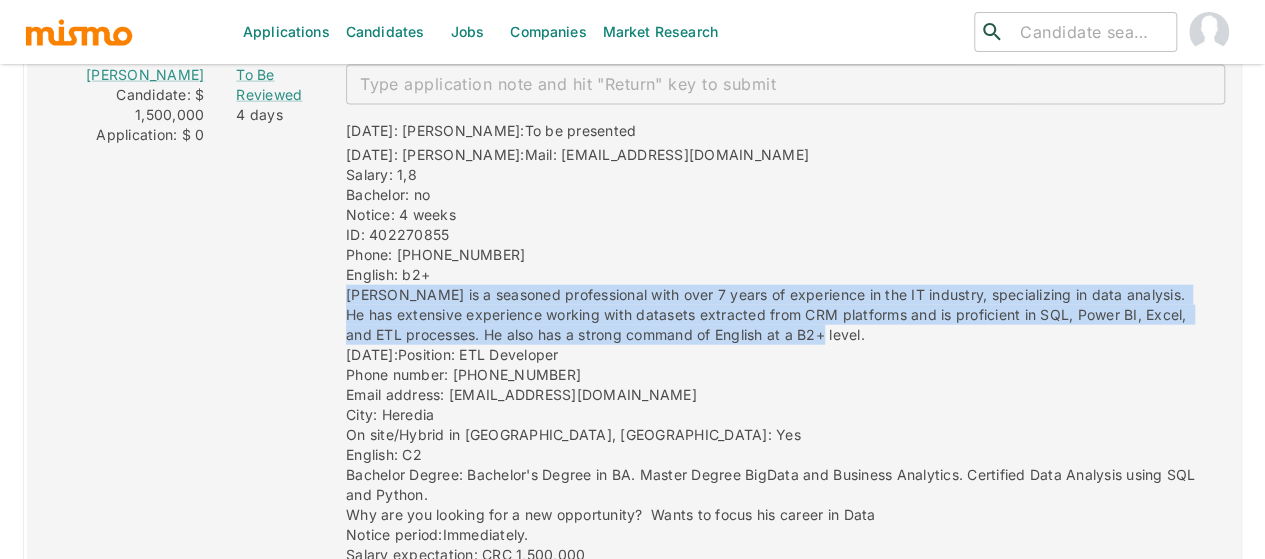 click on "07/10/2025:
Kaiser:  To be presented 07/10/2025:
Kaiser:  Mail: Leondani95@gmail.com Salary: 1,8 Bachelor: no Notice: 4 weeks ID: 402270855 Phone: 83908237 English: b2+ Daniel is a seasoned professional with over 7 years of experience in the IT industry, specializing in data analysis. He has extensive experience working with datasets extracted from CRM platforms and is proficient in SQL, Power BI, Excel, and ETL processes. He also has a strong command of English at a B2+ level. 08/30/2024:
Position: ETL Developer Phone number: +506 8390 8237 Email address: leondani95@gmail.com City: Heredia On site/Hybrid in Lagunilla, Heredia: Yes English: C2 Bachelor Degree: Bachelor's Degree in BA. Master Degree BigData and Business Analytics. Certified Data Analysis using SQL and Python. Why are you looking for a new opportunity?  Wants to focus his career in Data Notice period:Immediately.	 Salary expectation: CRC 1,500,000 IT: 6YOE Data: 2YOE ETL: 2YOE Data extraction: 1YOE DB: SQL" at bounding box center [777, 405] 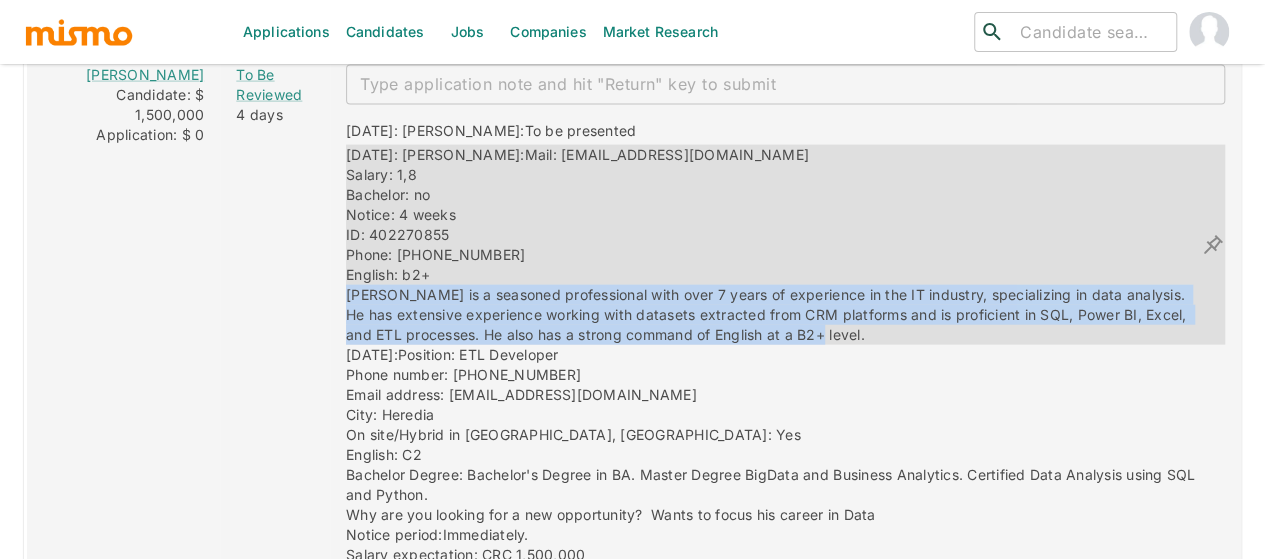 copy on "Daniel is a seasoned professional with over 7 years of experience in the IT industry, specializing in data analysis. He has extensive experience working with datasets extracted from CRM platforms and is proficient in SQL, Power BI, Excel, and ETL processes. He also has a strong command of English at a B2+ level." 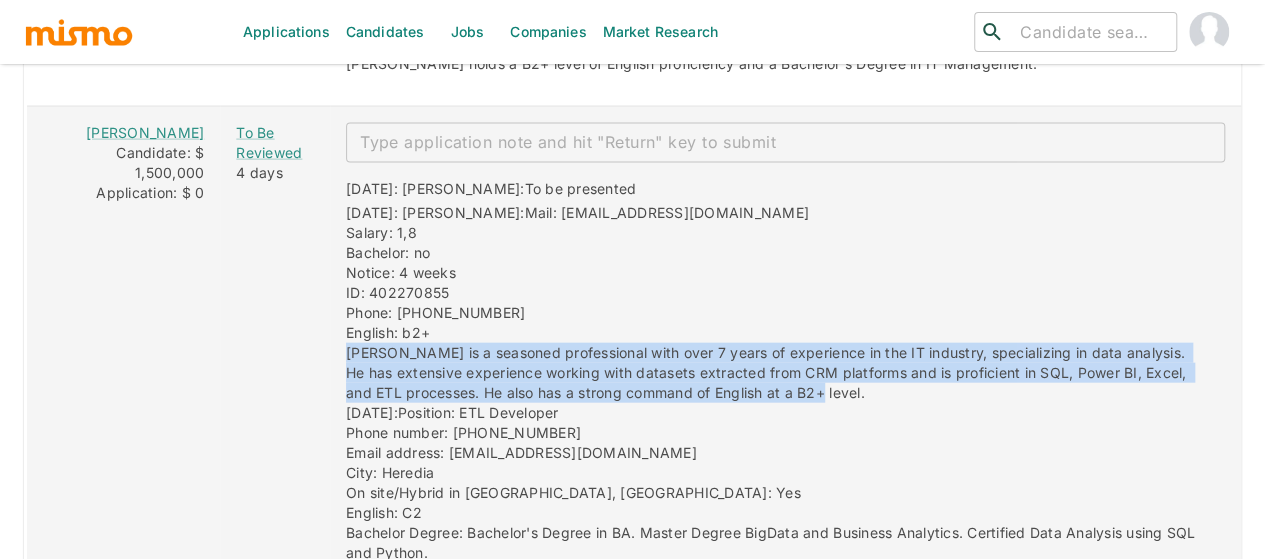 scroll, scrollTop: 2100, scrollLeft: 0, axis: vertical 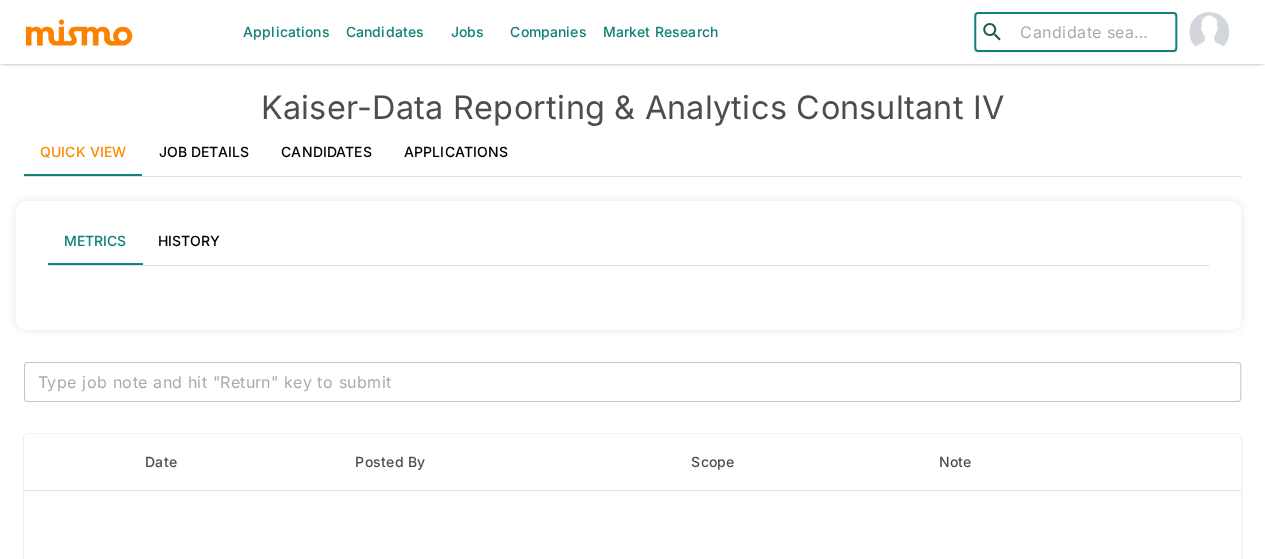 click at bounding box center [1090, 32] 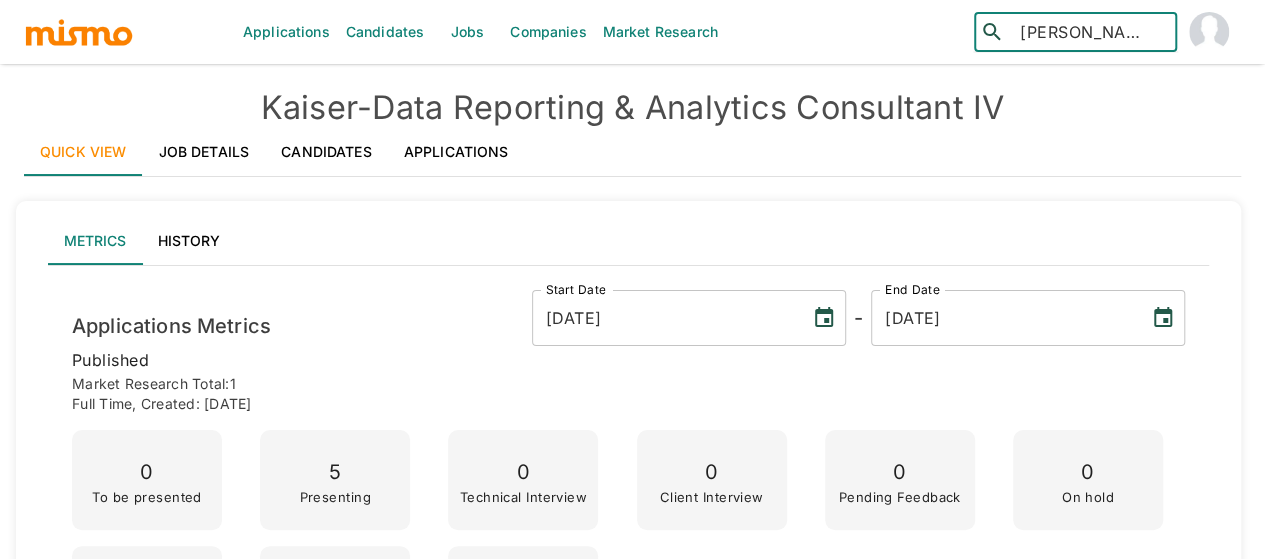 drag, startPoint x: 1018, startPoint y: 33, endPoint x: 1228, endPoint y: 20, distance: 210.402 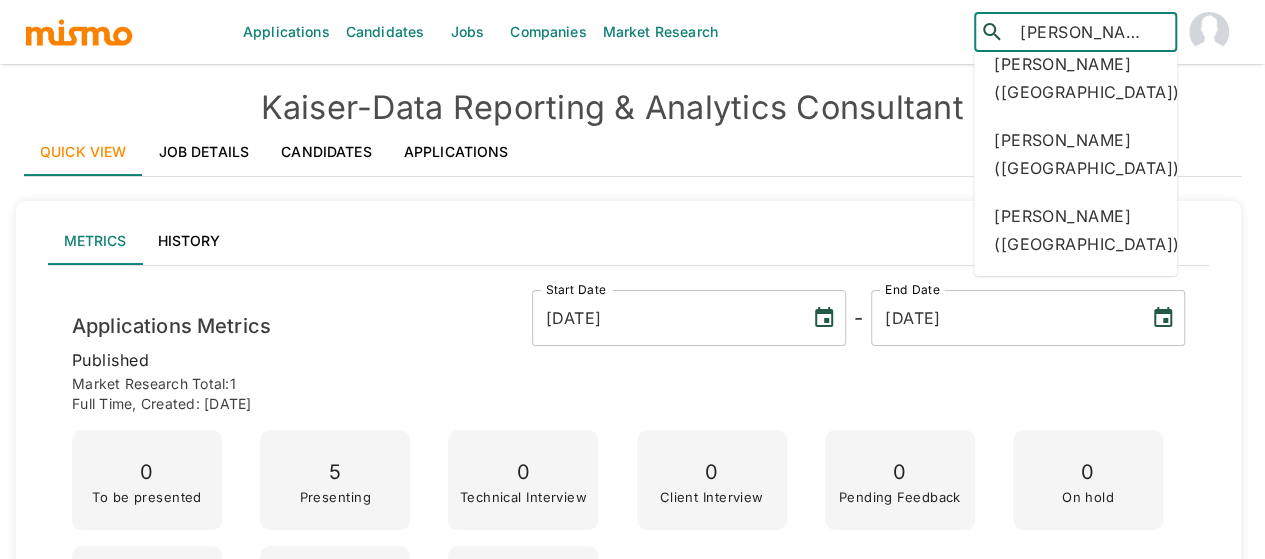 scroll, scrollTop: 456, scrollLeft: 0, axis: vertical 